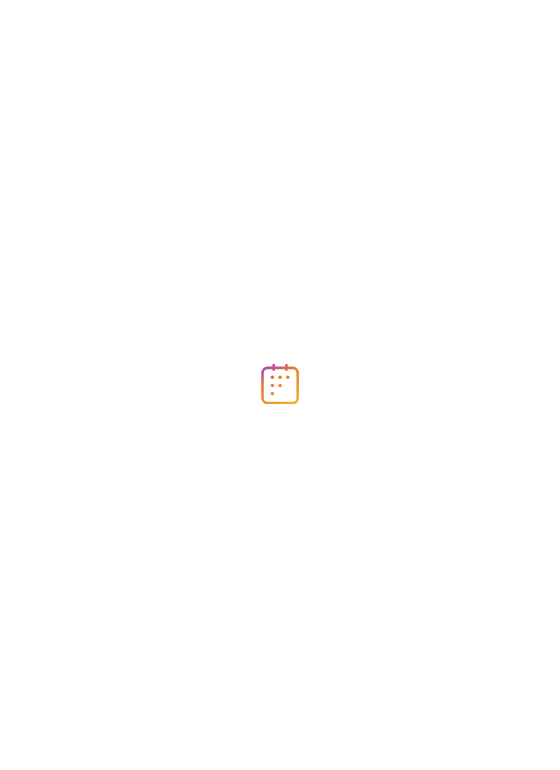 scroll, scrollTop: 0, scrollLeft: 0, axis: both 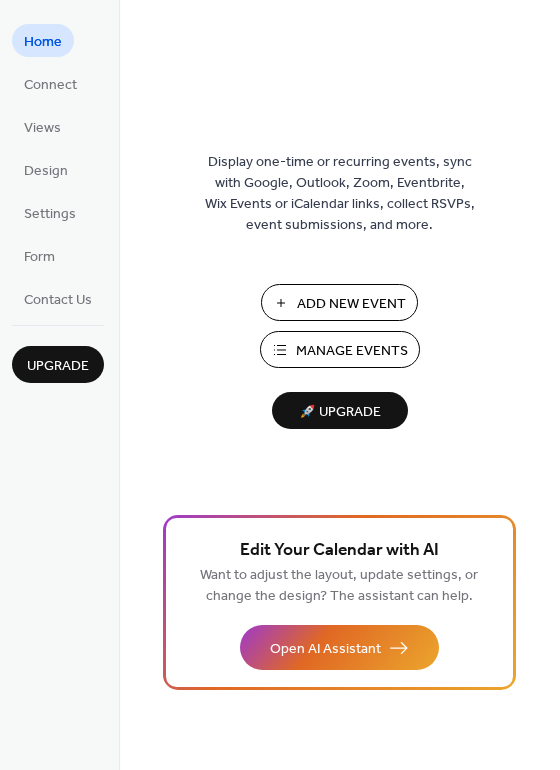click on "Add New Event" at bounding box center (351, 304) 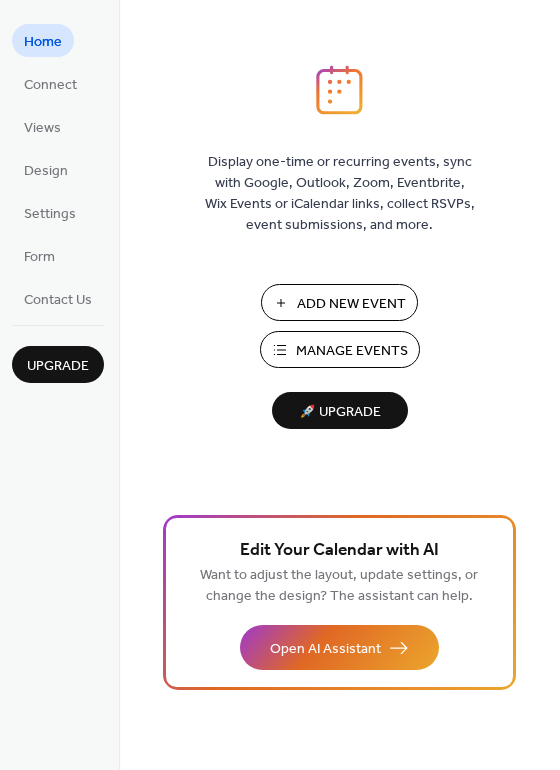 click on "Manage Events" at bounding box center [352, 351] 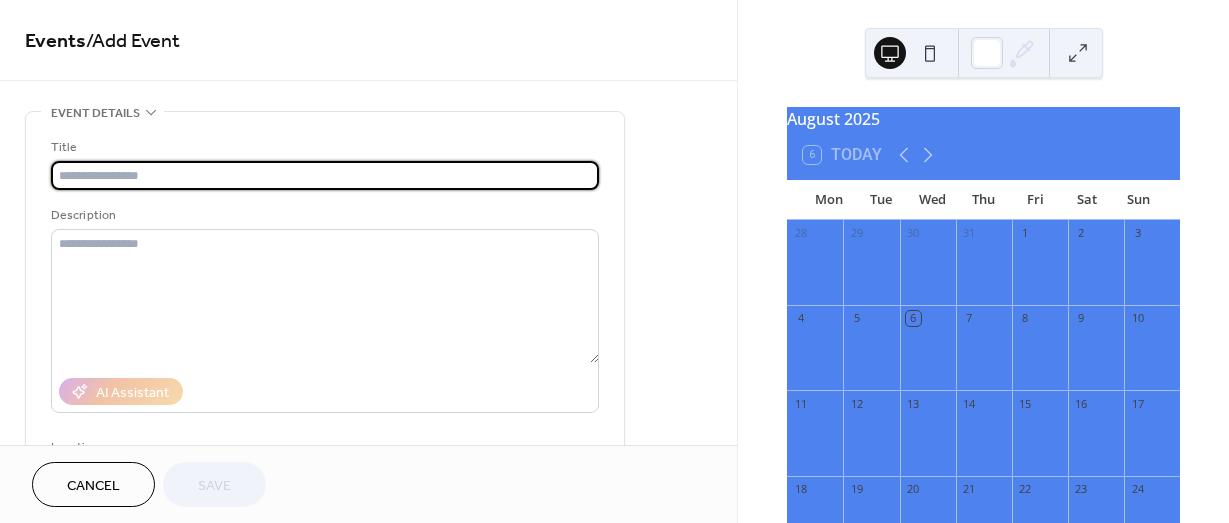 scroll, scrollTop: 0, scrollLeft: 0, axis: both 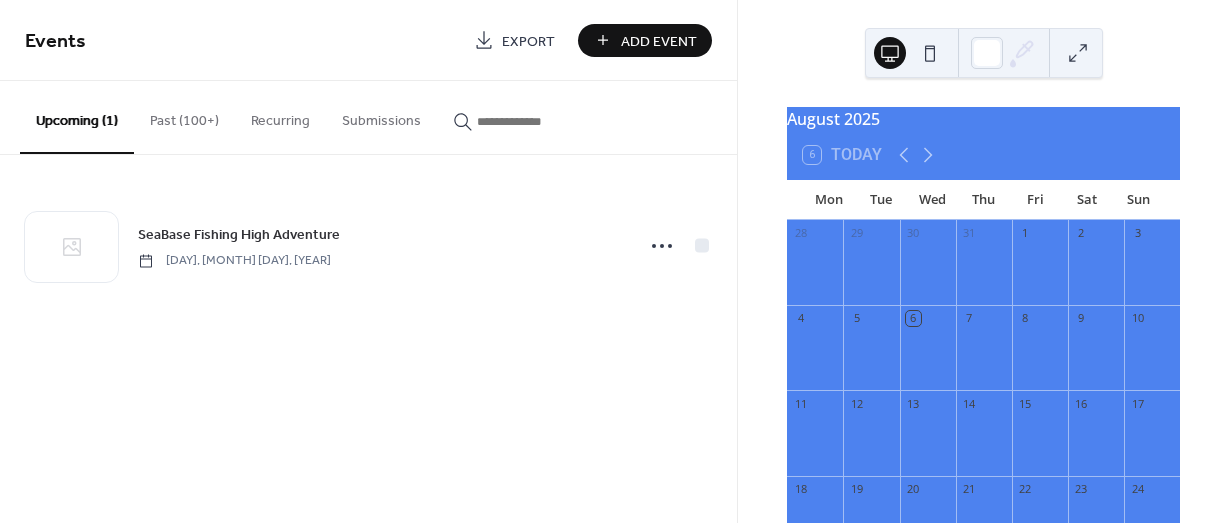 click on "Past (100+)" at bounding box center [184, 116] 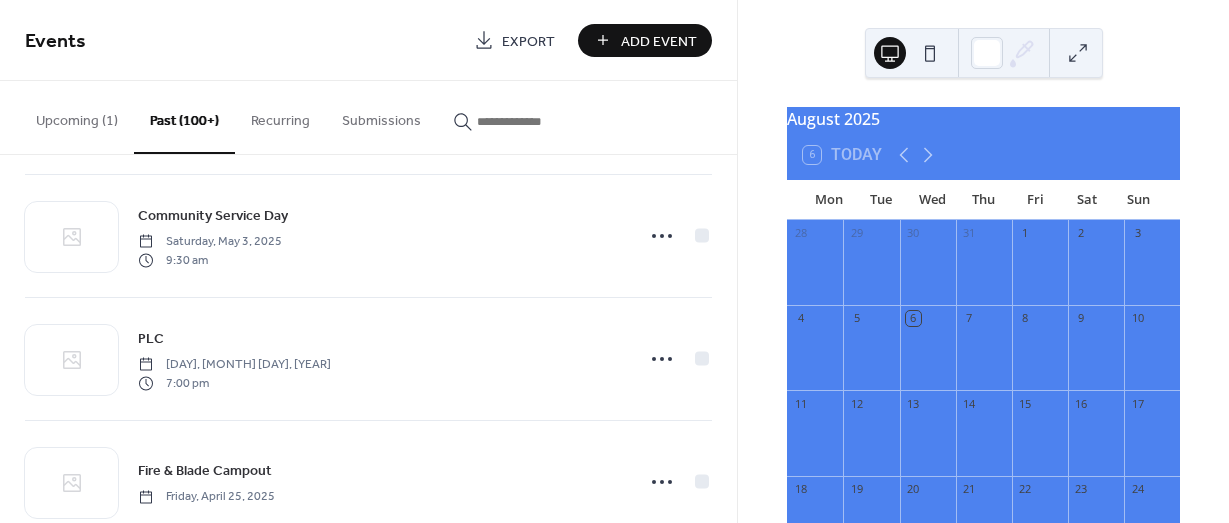 scroll, scrollTop: 1752, scrollLeft: 0, axis: vertical 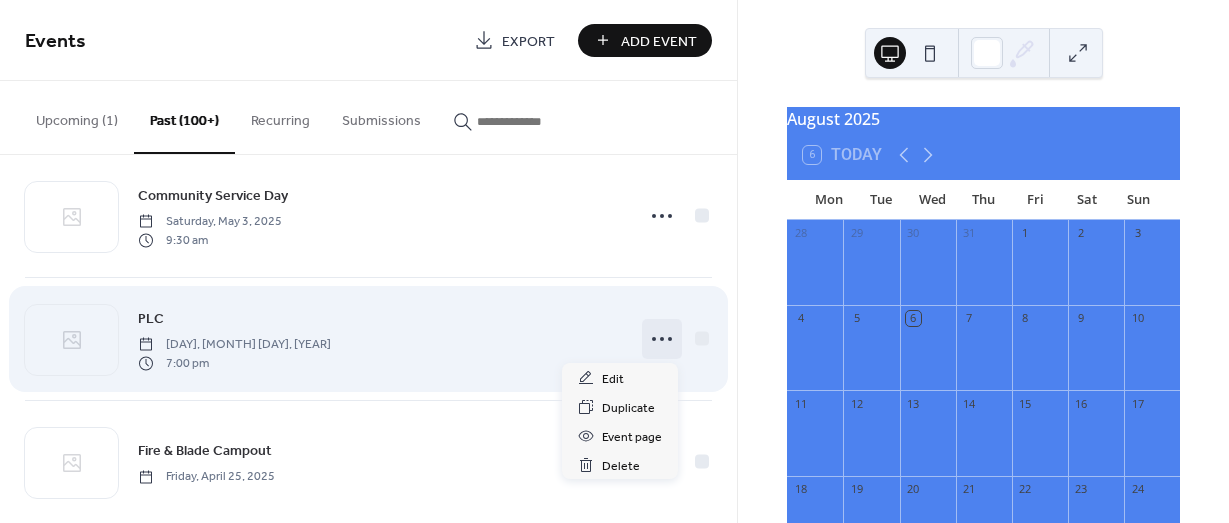 click 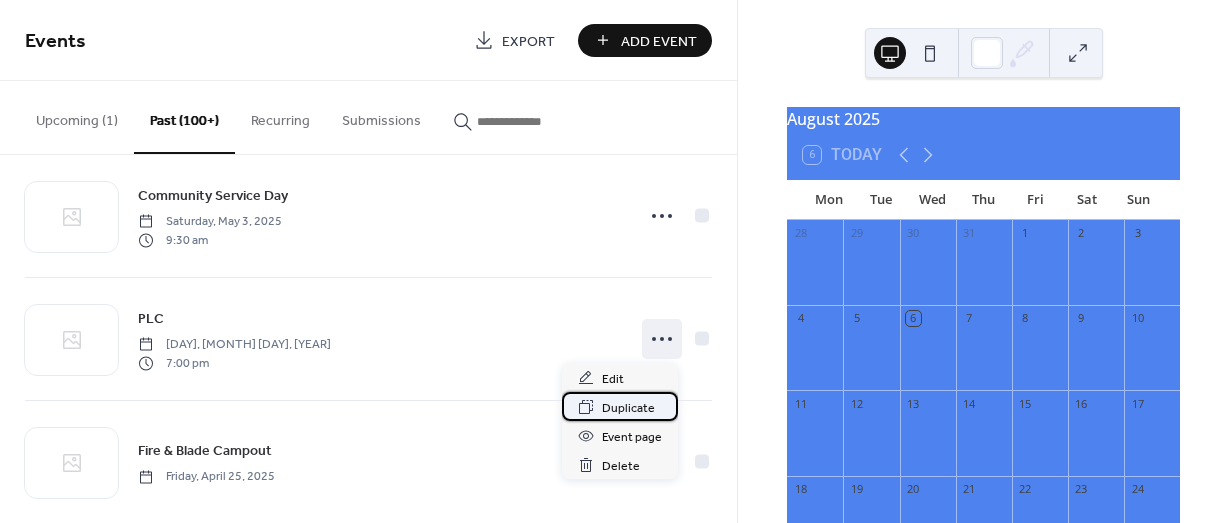 click on "Duplicate" at bounding box center [628, 408] 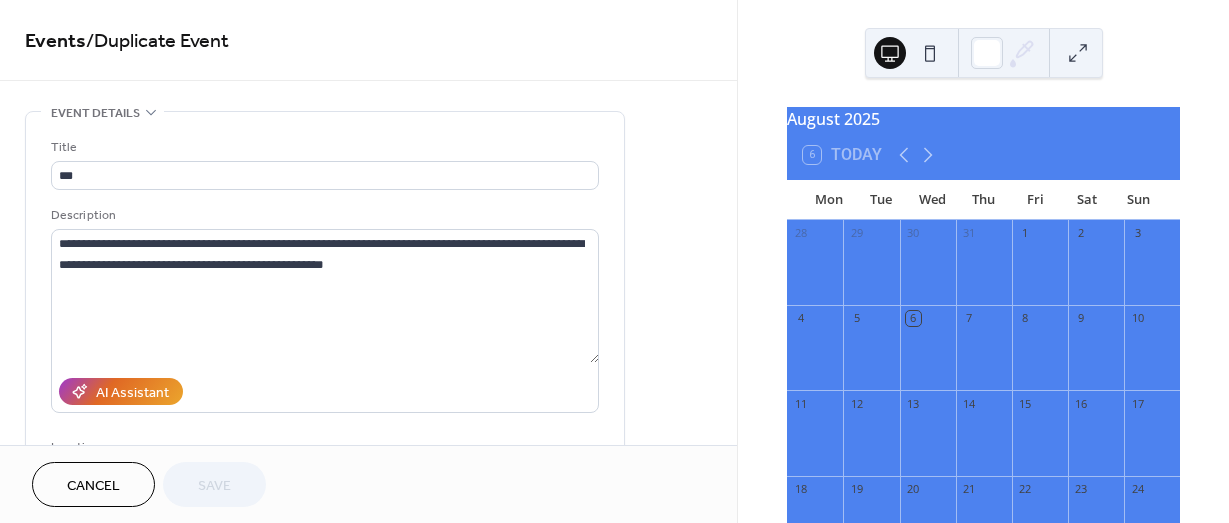 drag, startPoint x: 619, startPoint y: 238, endPoint x: 674, endPoint y: 196, distance: 69.2026 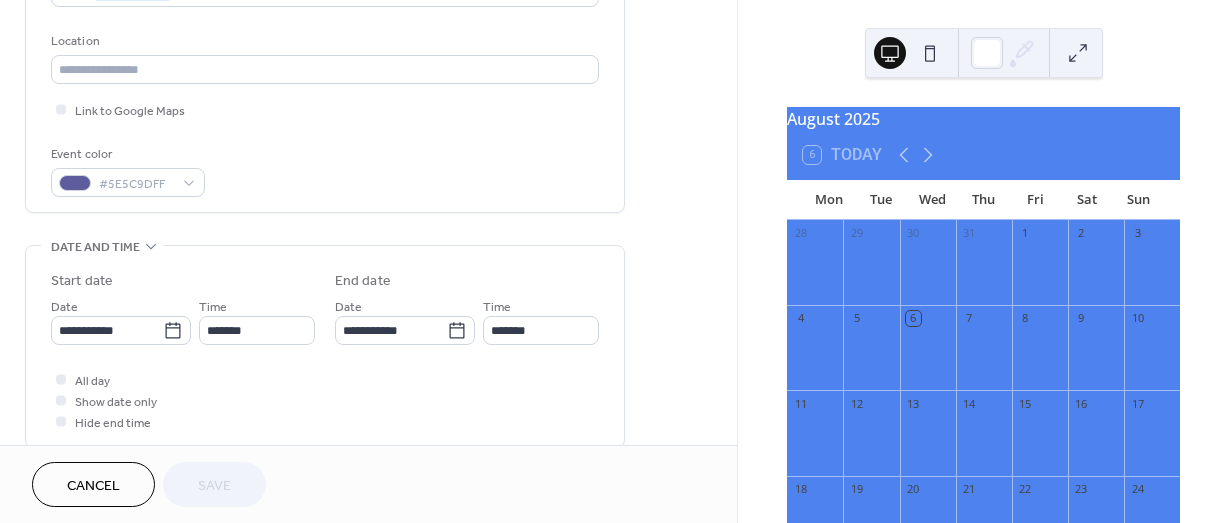 scroll, scrollTop: 481, scrollLeft: 0, axis: vertical 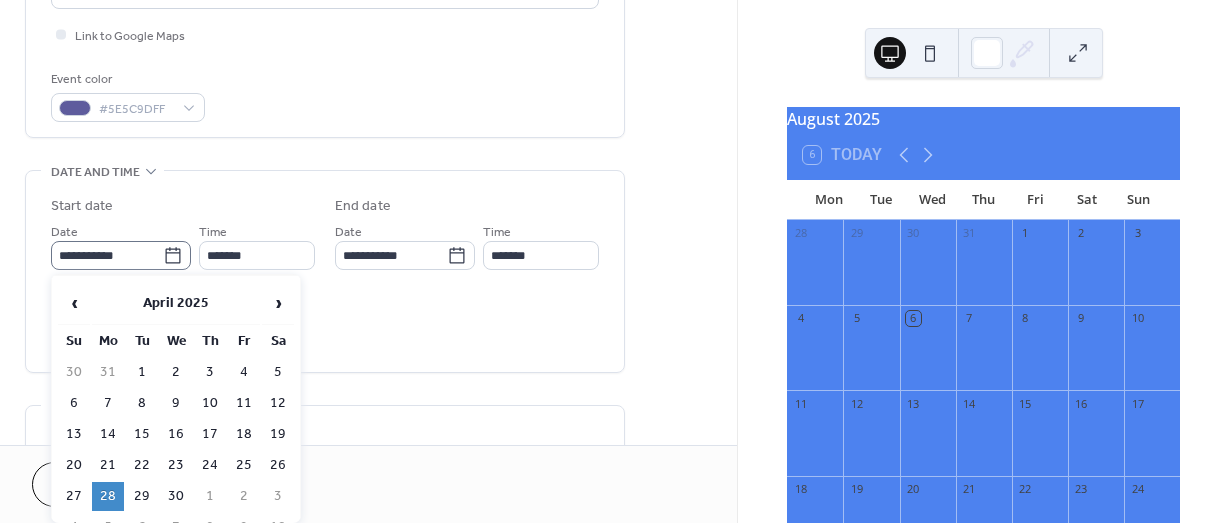 click 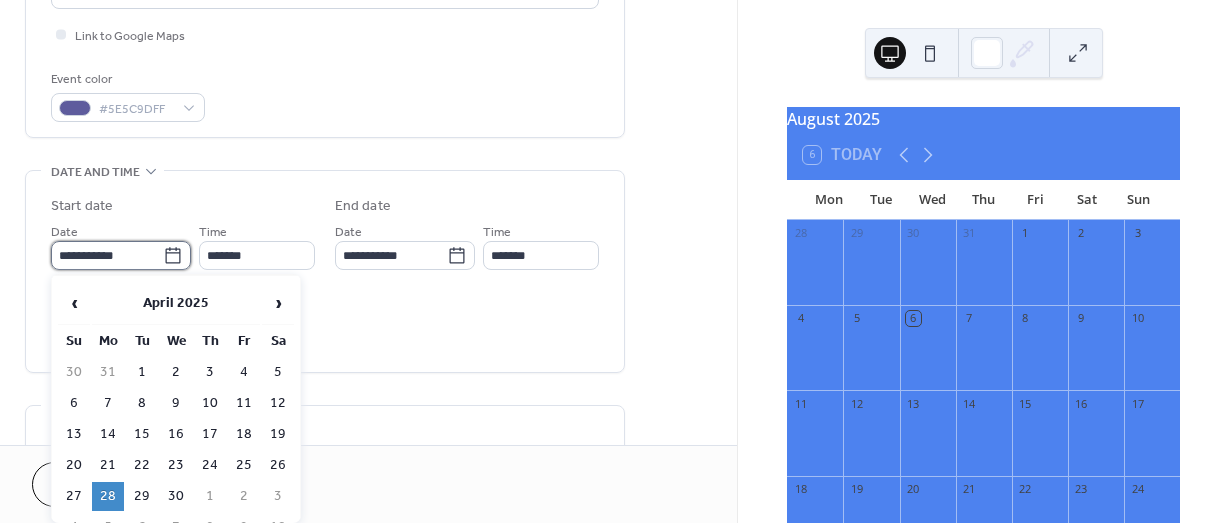 click on "**********" at bounding box center (107, 255) 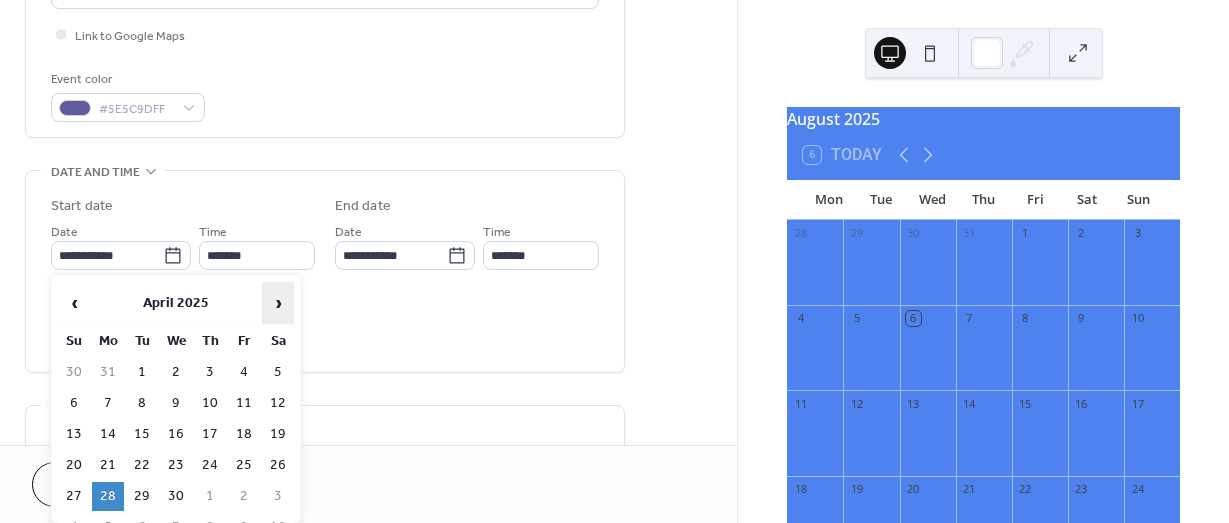 click on "›" at bounding box center (278, 303) 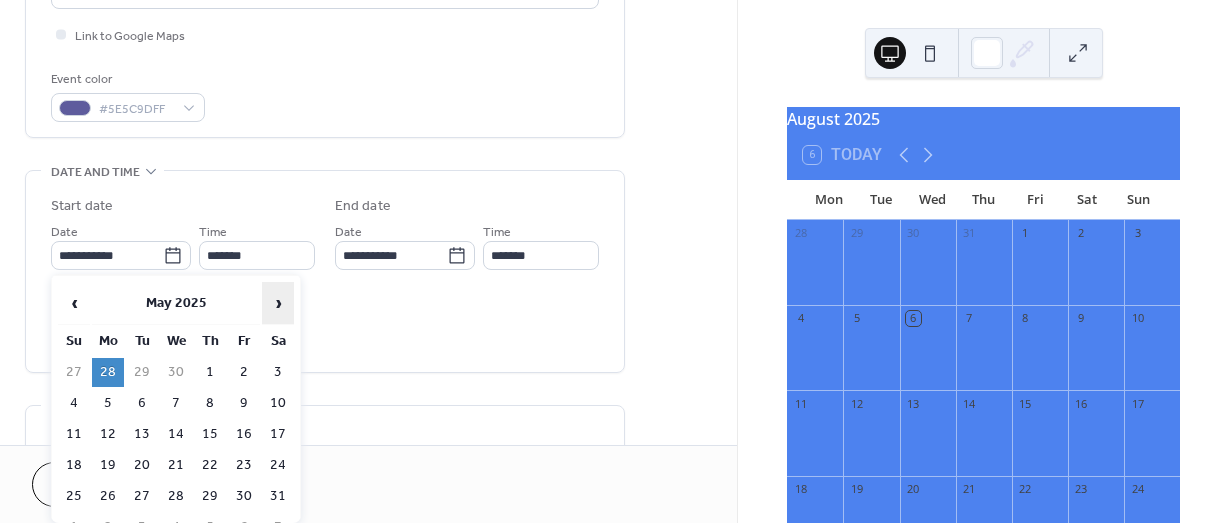 click on "›" at bounding box center [278, 303] 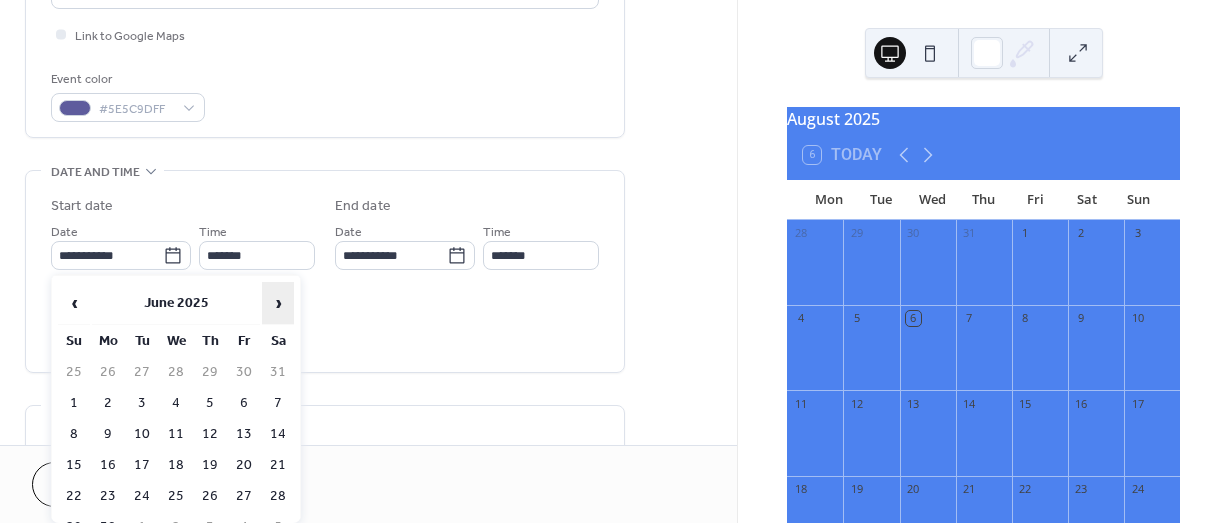 click on "›" at bounding box center [278, 303] 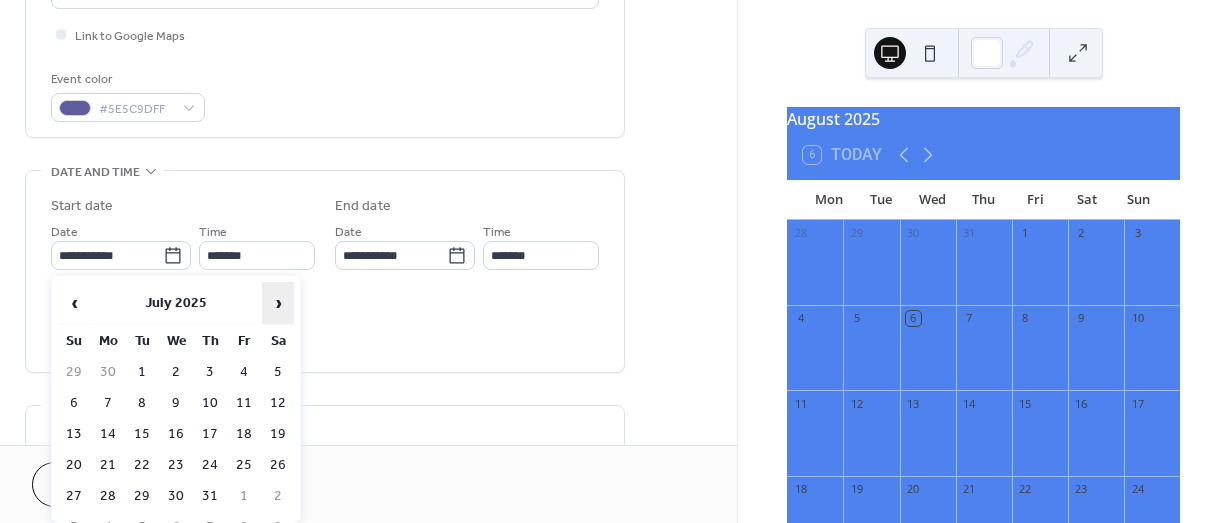 click on "›" at bounding box center (278, 303) 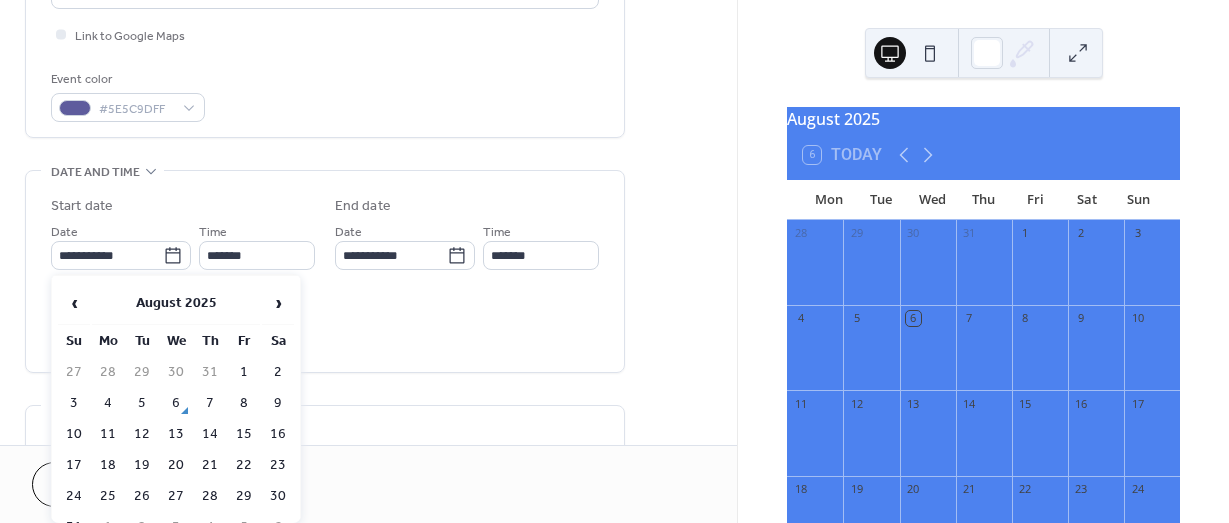 click on "11" at bounding box center [108, 434] 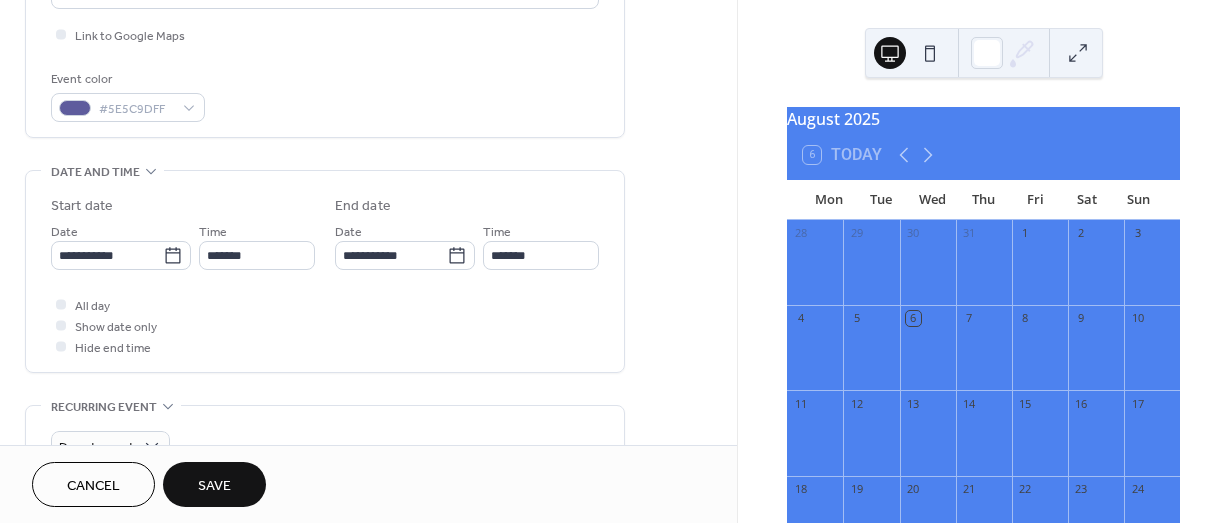 click on "Save" at bounding box center (214, 484) 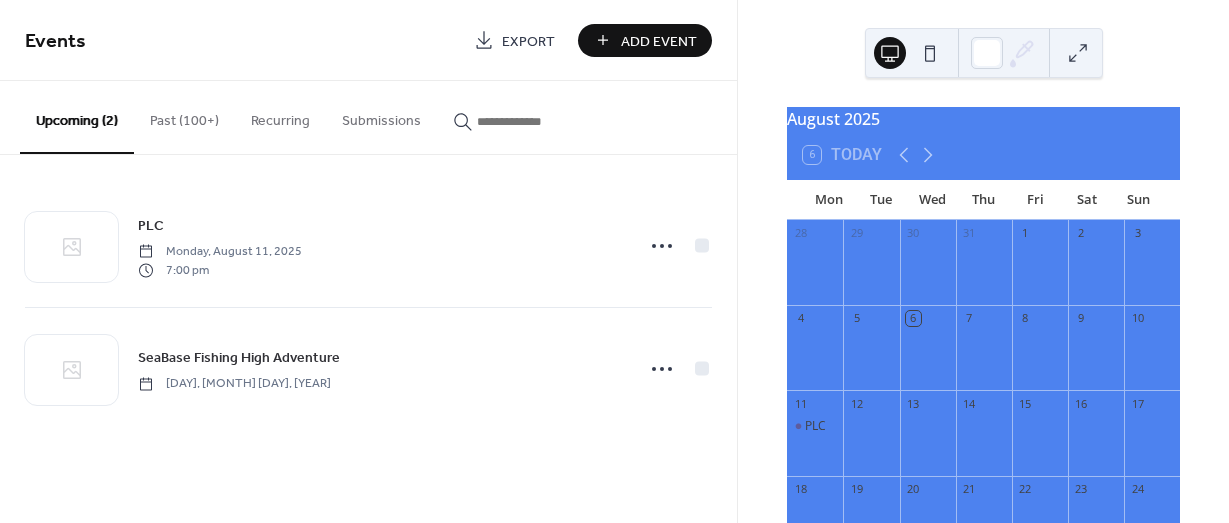 click on "[MONTH] [YEAR] [TIME] Today Mon Tue Wed Thu Fri Sat Sun 28 29 30 31 1 2 3 4 5 6 7 8 9 10 11 PLC 12 13 14 15 16 17 18 19 20 21 22 23 24 25 26 27 28 29 30 31 1 2 3 4 5 6 7" at bounding box center (983, 261) 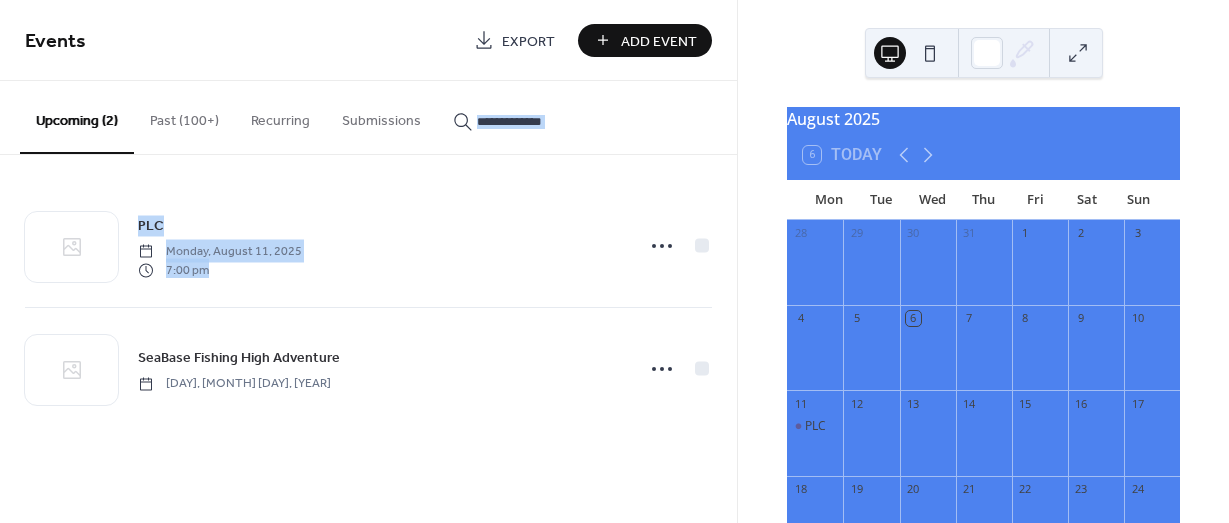 drag, startPoint x: 734, startPoint y: 263, endPoint x: 726, endPoint y: 138, distance: 125.25574 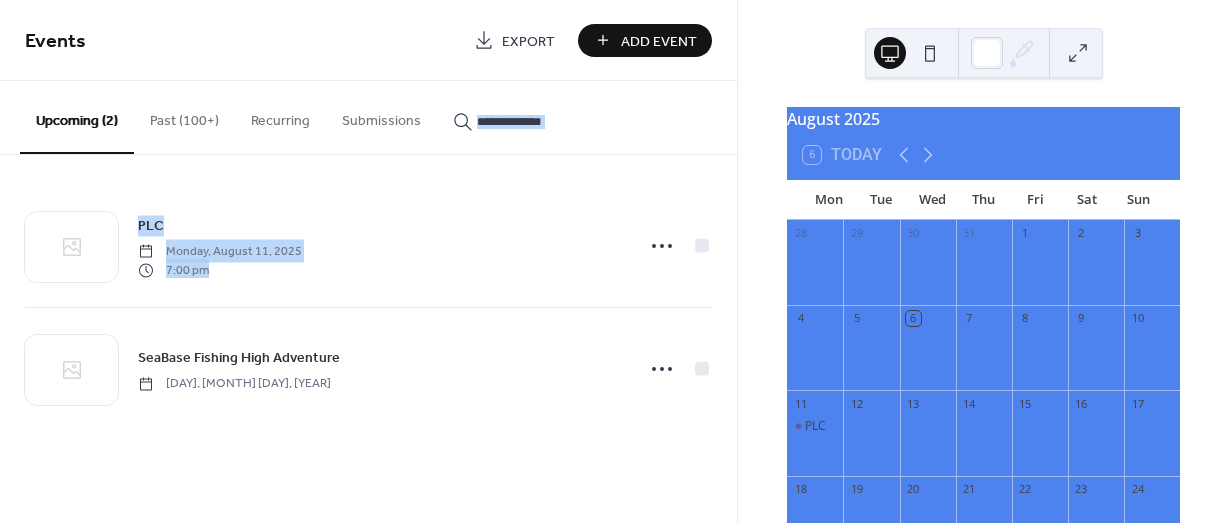 click on "Past (100+)" at bounding box center [184, 116] 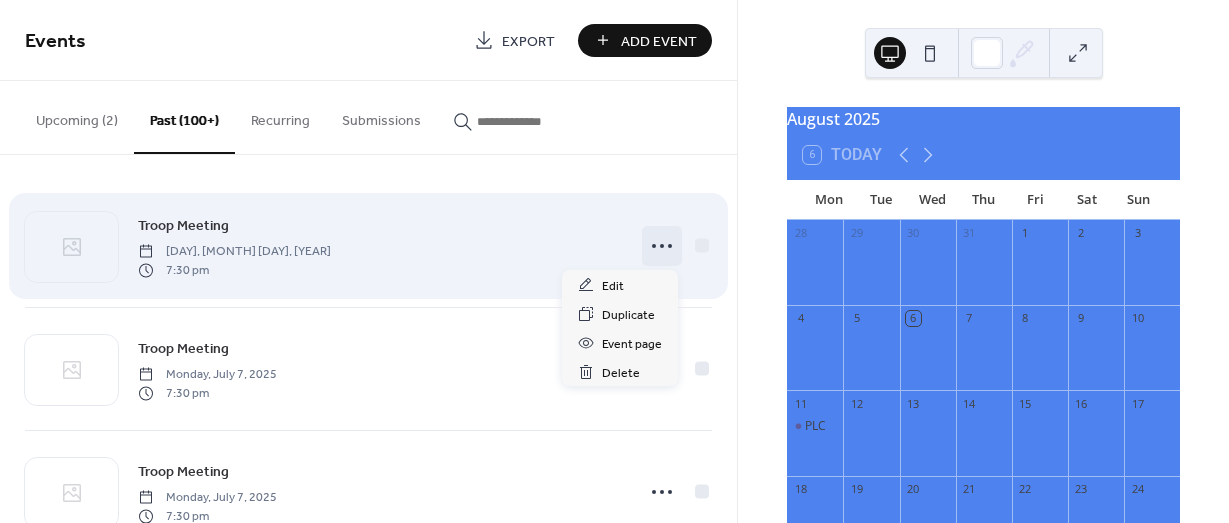 click 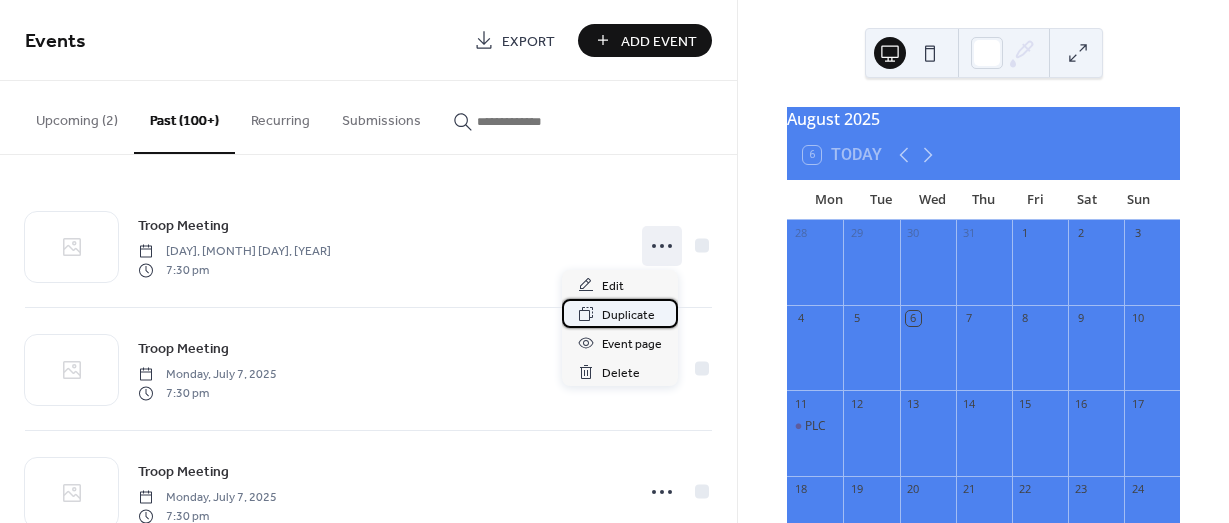 click on "Duplicate" at bounding box center [628, 315] 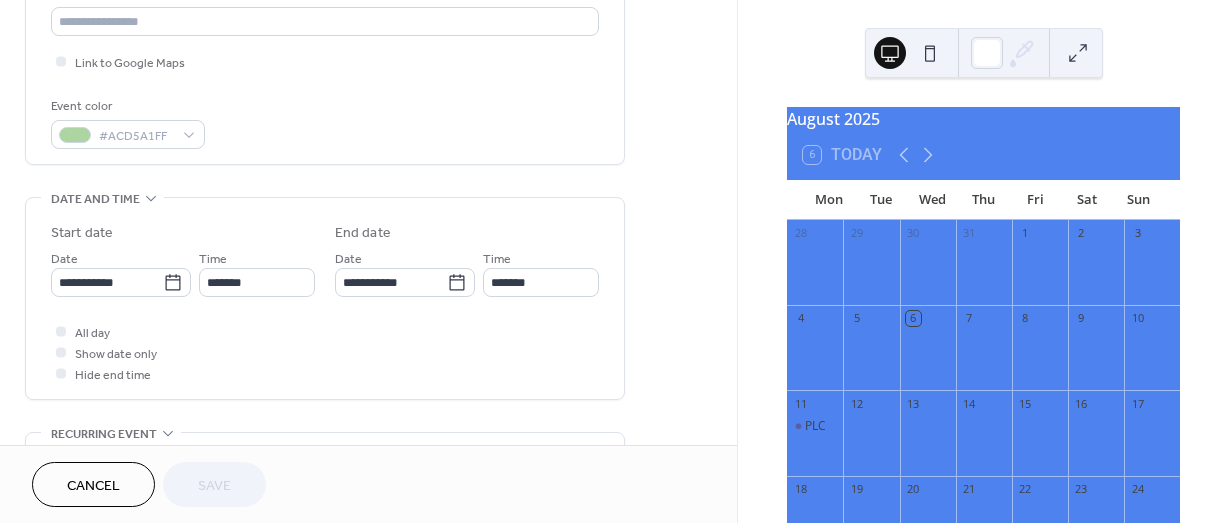 scroll, scrollTop: 466, scrollLeft: 0, axis: vertical 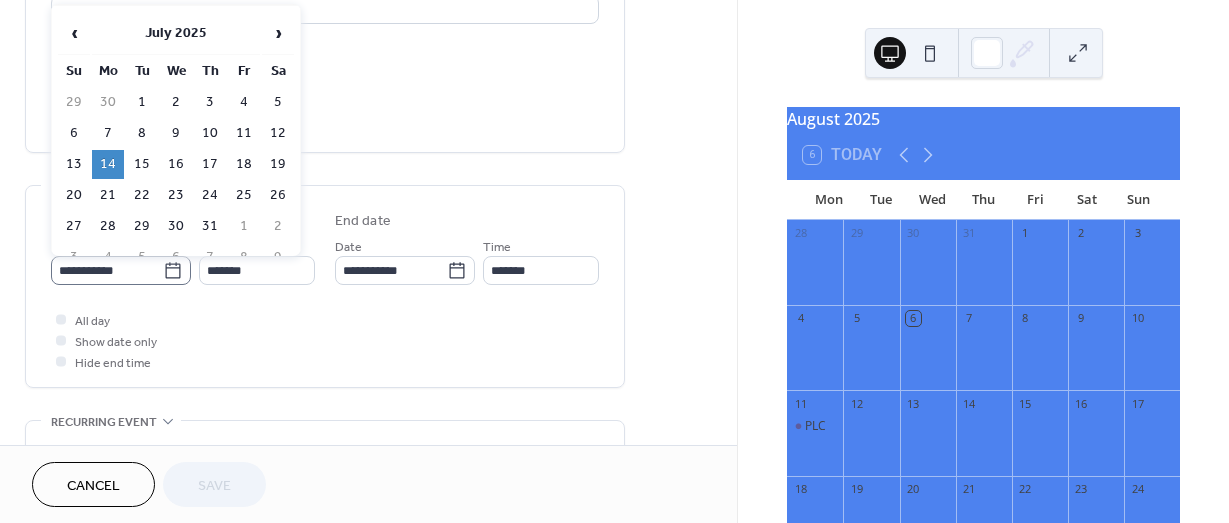 click 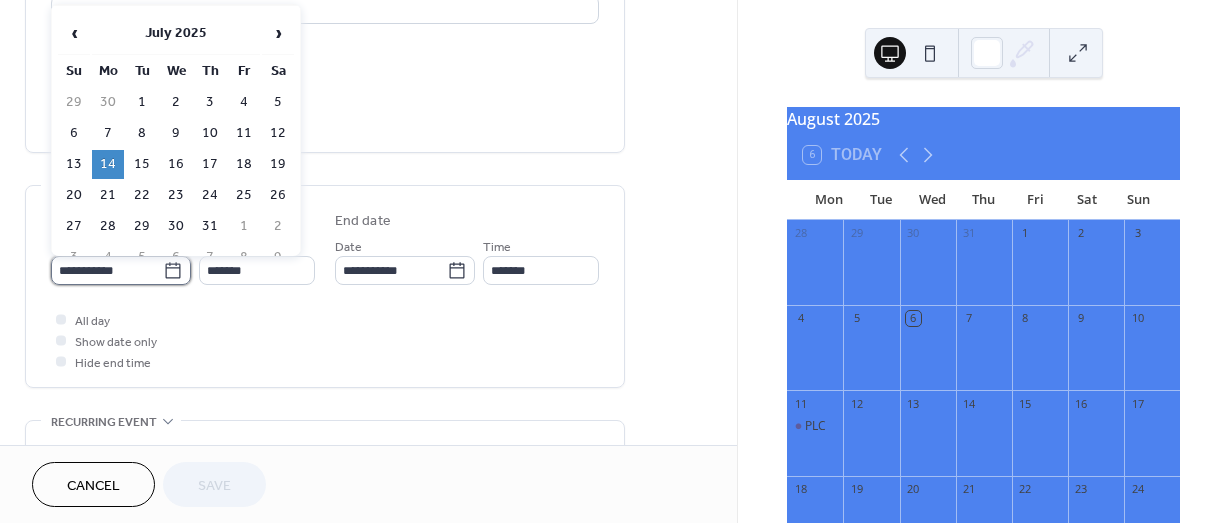 click on "**********" at bounding box center (107, 270) 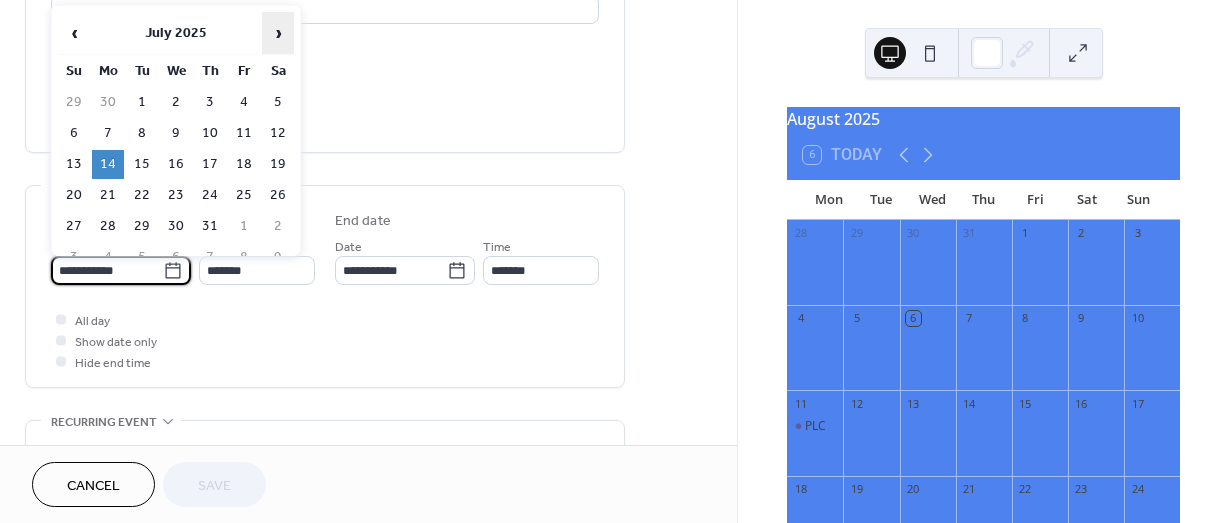 click on "›" at bounding box center (278, 33) 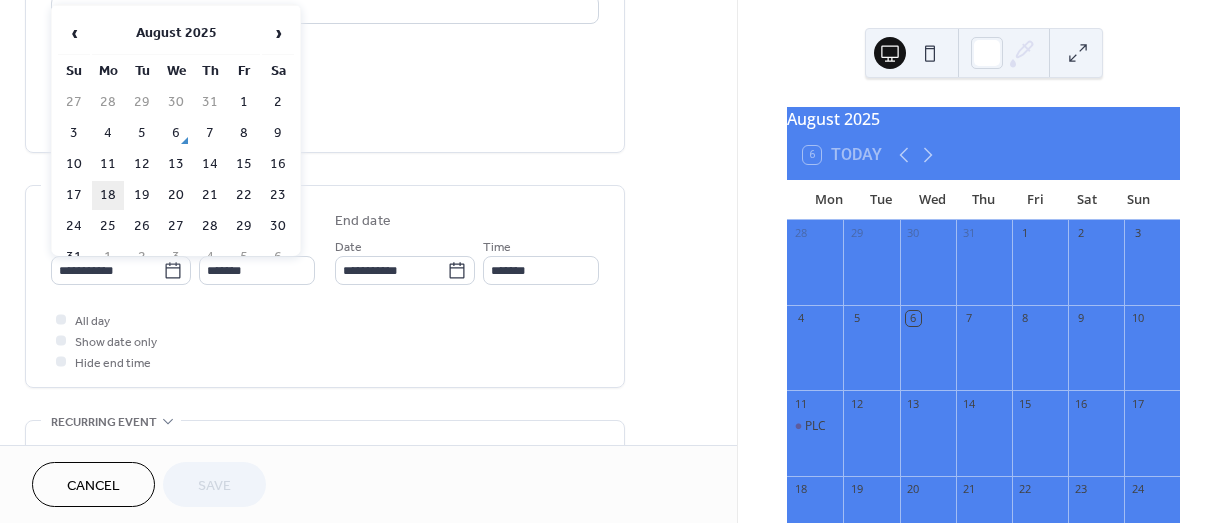 click on "18" at bounding box center (108, 195) 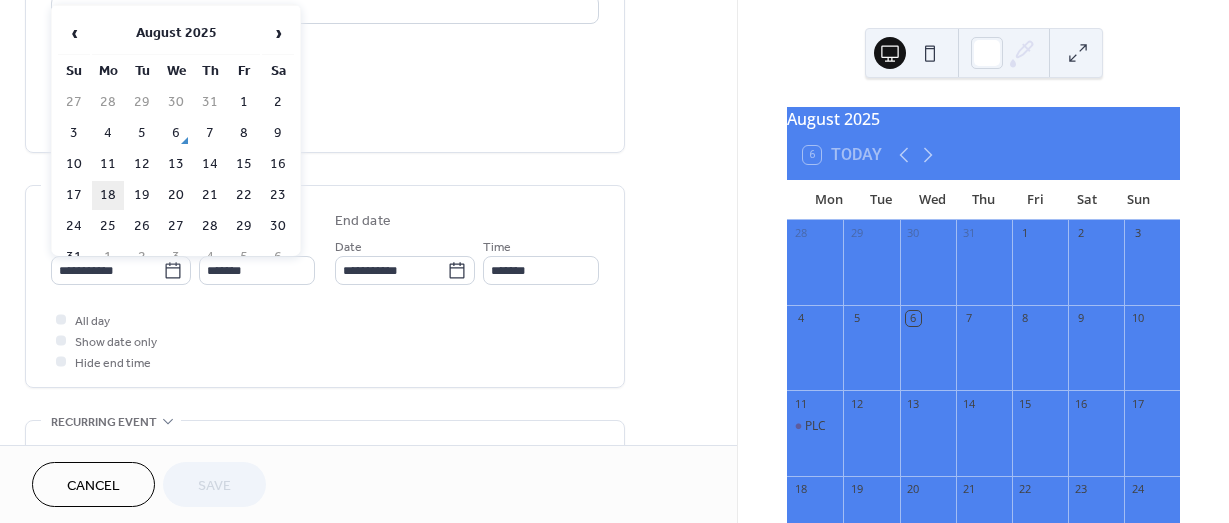 type on "**********" 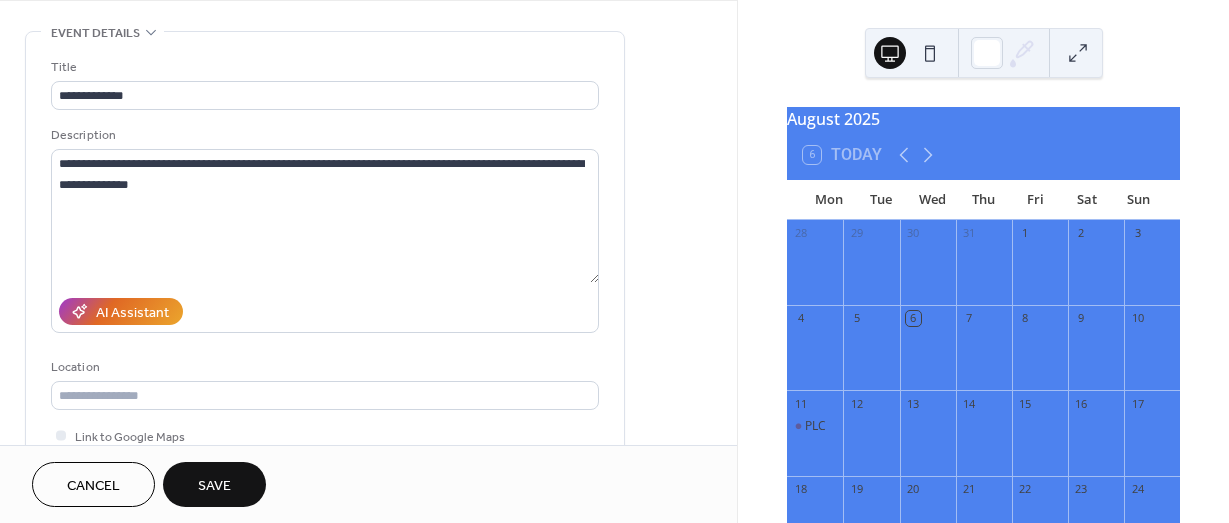 scroll, scrollTop: 81, scrollLeft: 0, axis: vertical 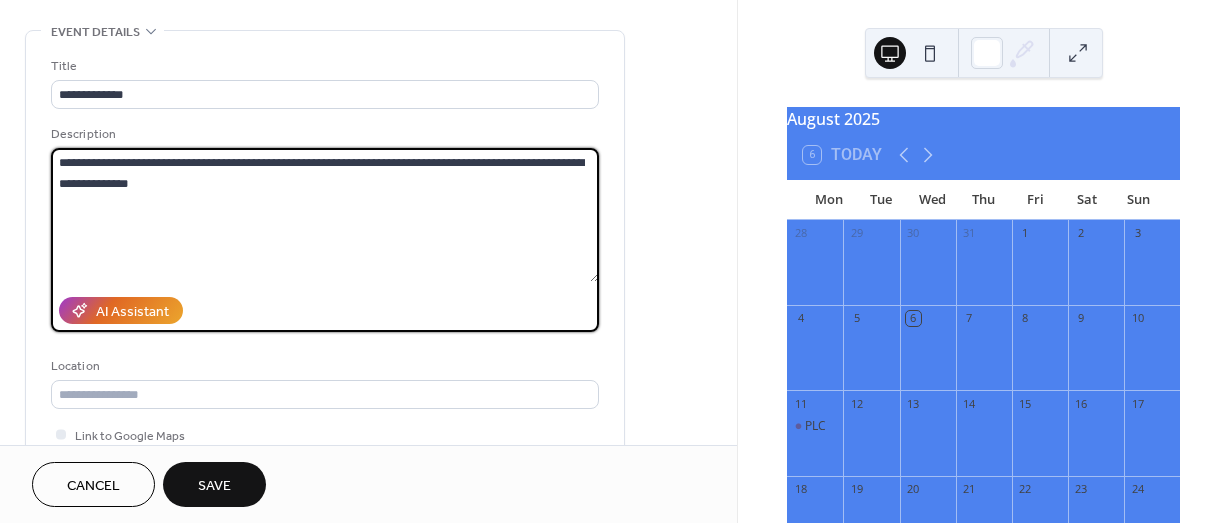 drag, startPoint x: 226, startPoint y: 192, endPoint x: 8, endPoint y: 154, distance: 221.28714 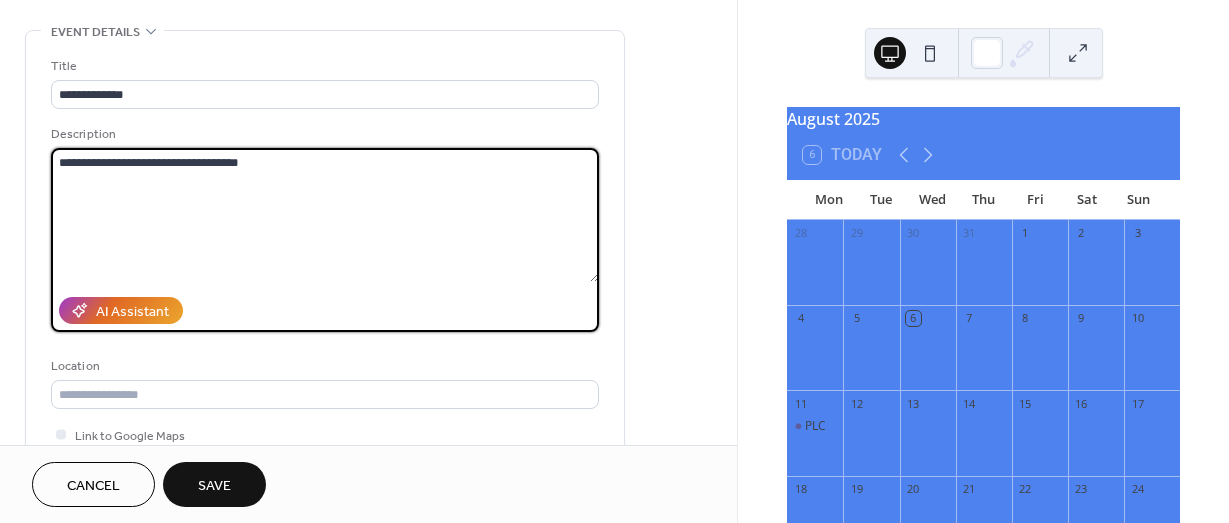type on "**********" 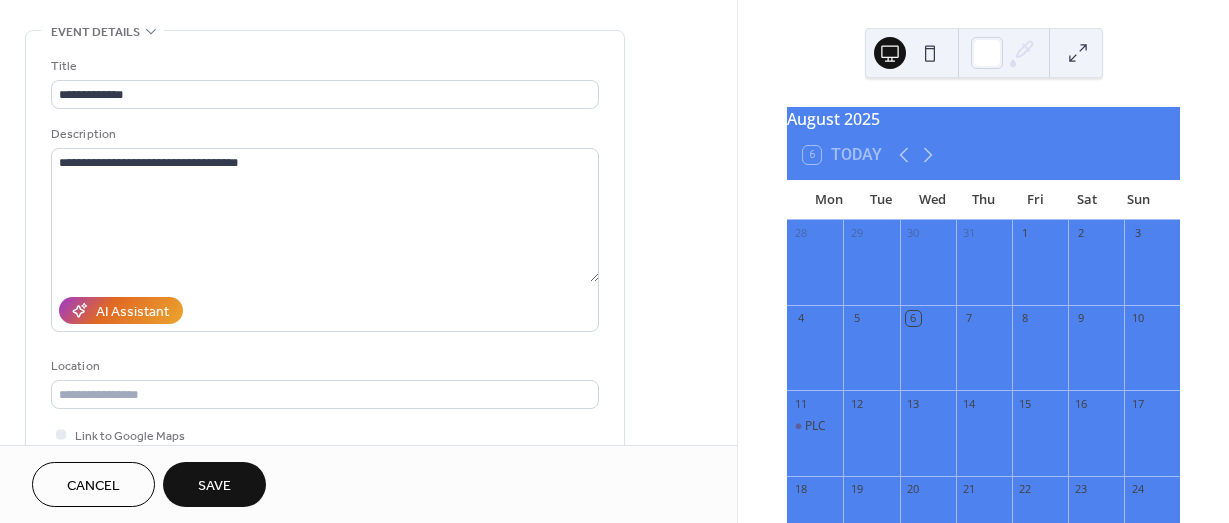 click on "Save" at bounding box center [214, 486] 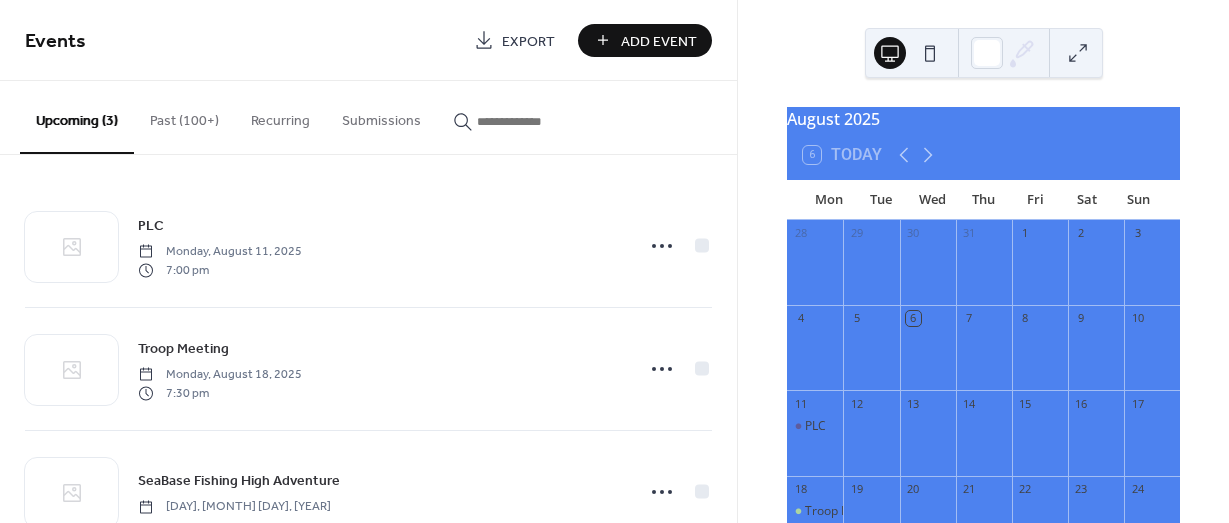 click on "Past (100+)" at bounding box center (184, 116) 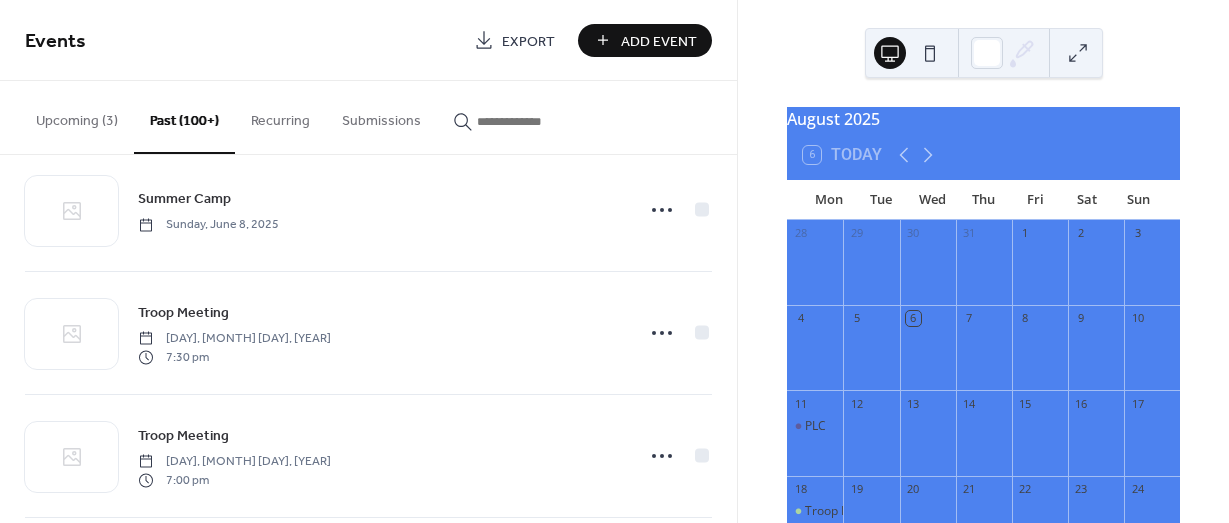 scroll, scrollTop: 662, scrollLeft: 0, axis: vertical 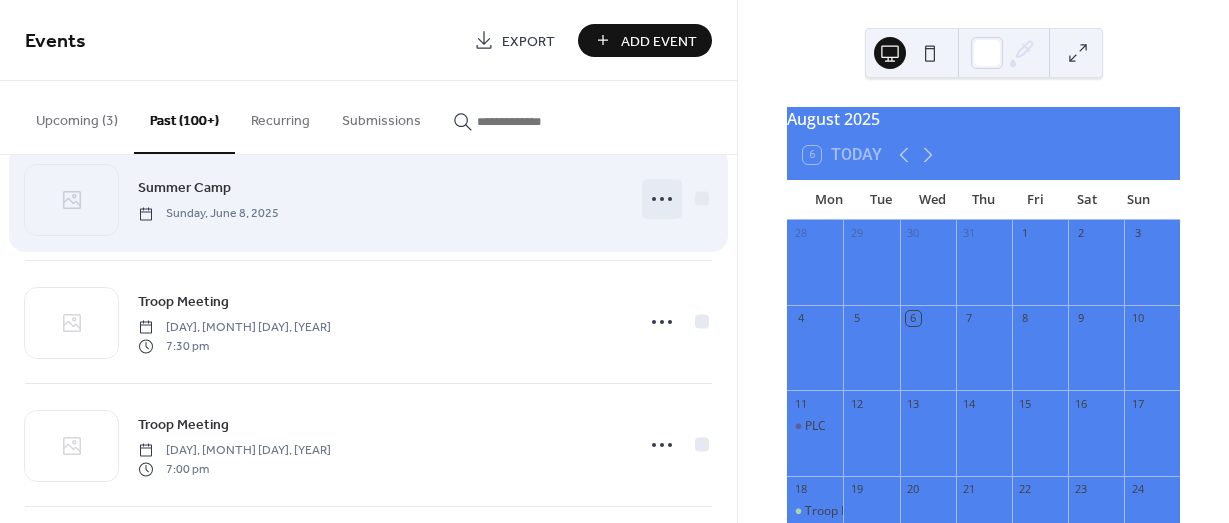 click 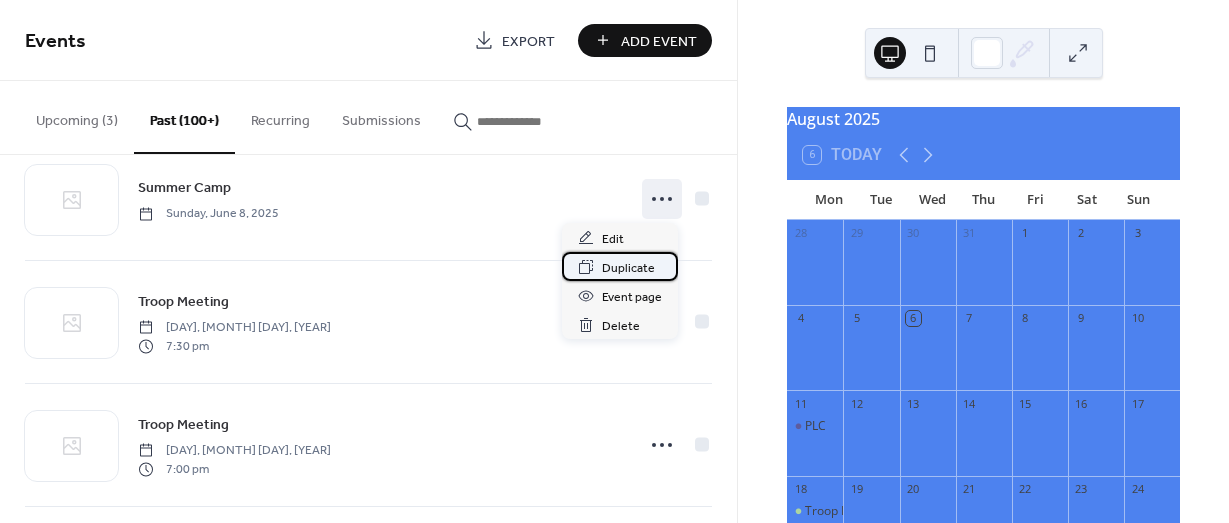 click on "Duplicate" at bounding box center [628, 268] 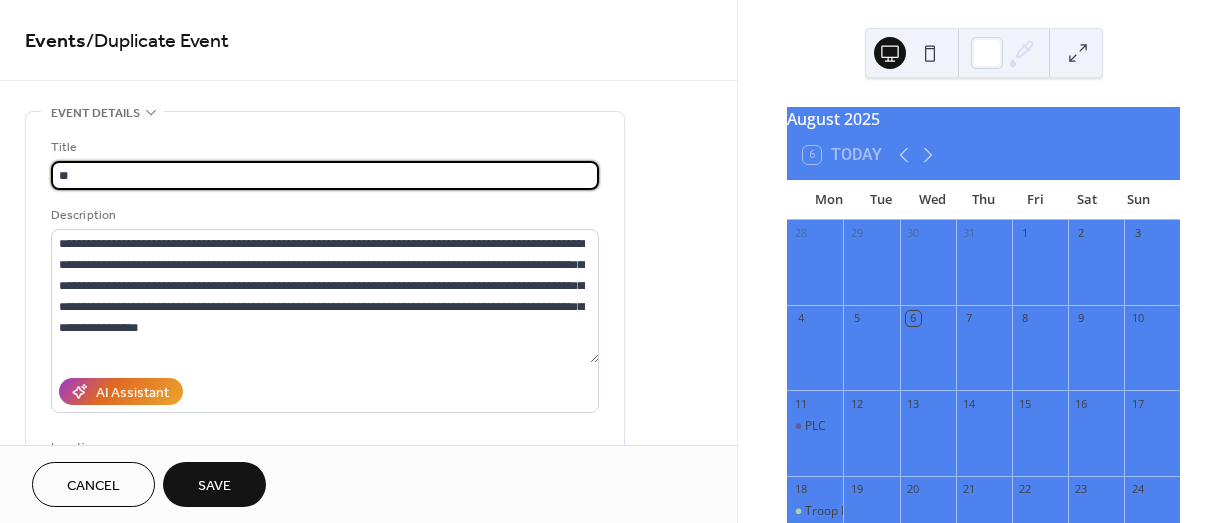 type on "*" 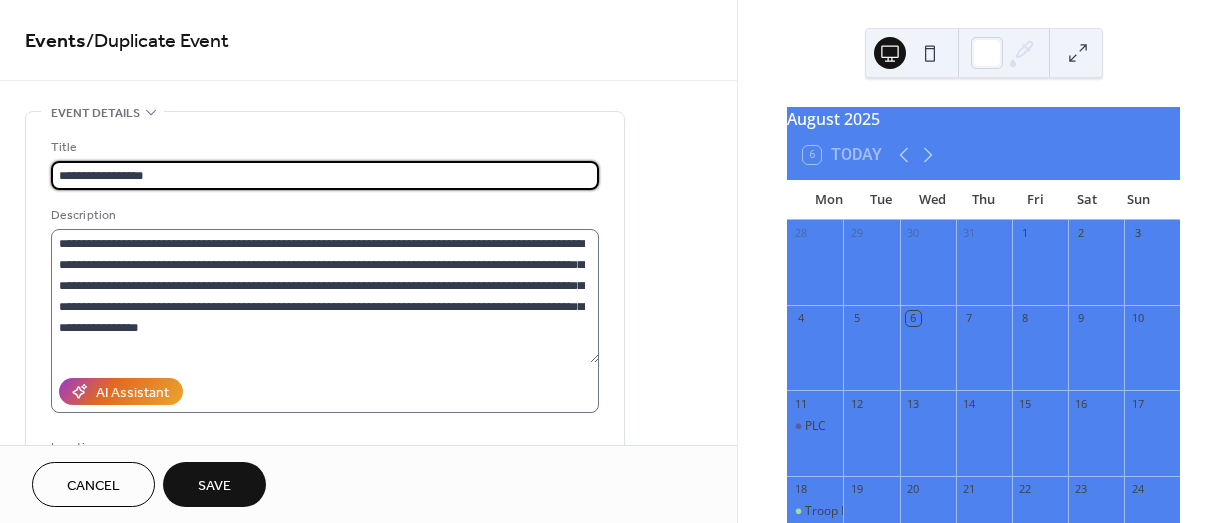 type on "**********" 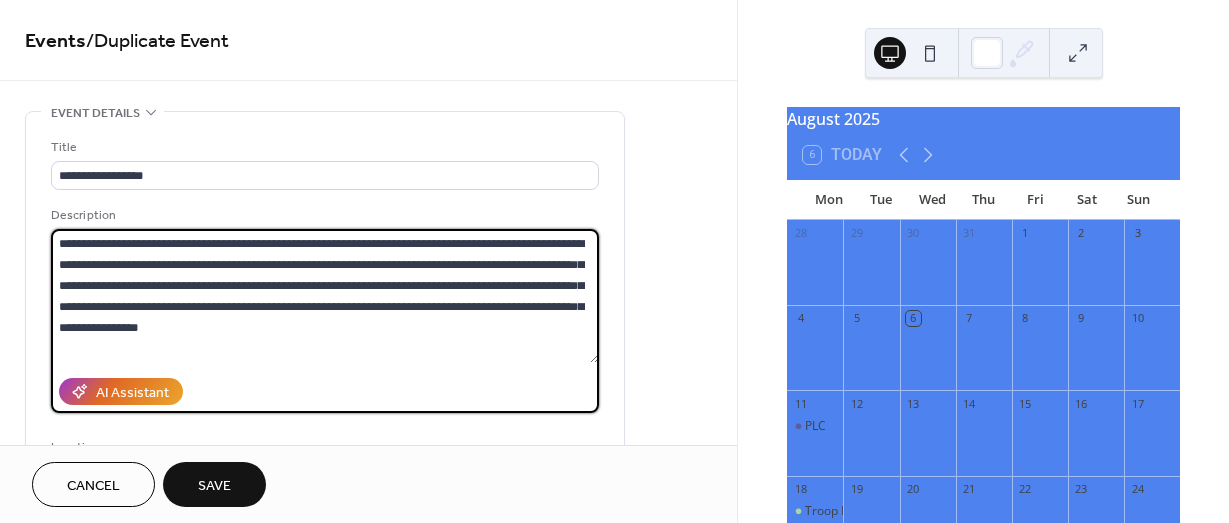 drag, startPoint x: 307, startPoint y: 340, endPoint x: 24, endPoint y: 239, distance: 300.48294 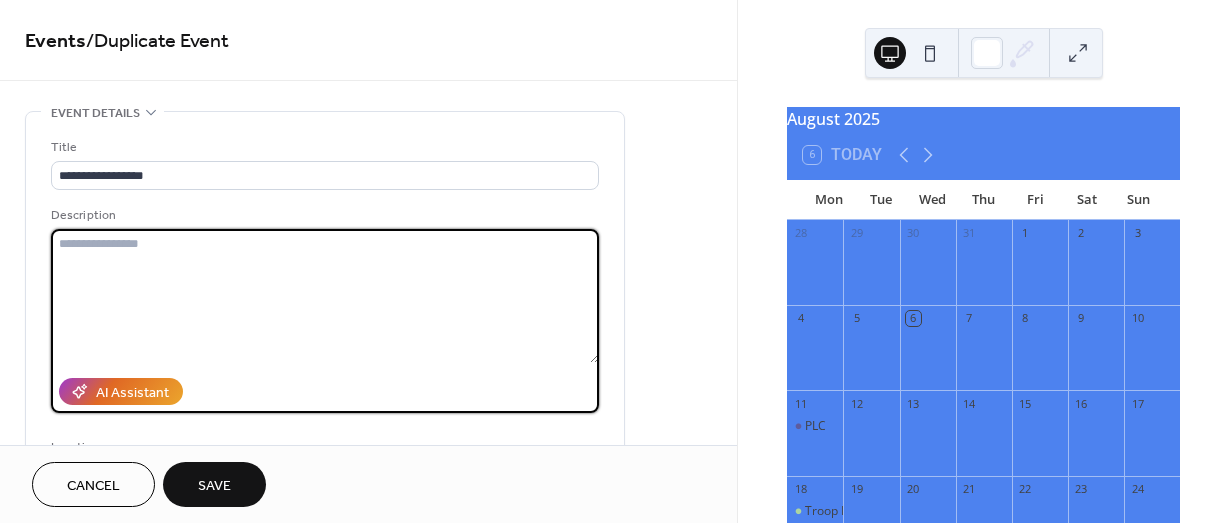 paste on "**********" 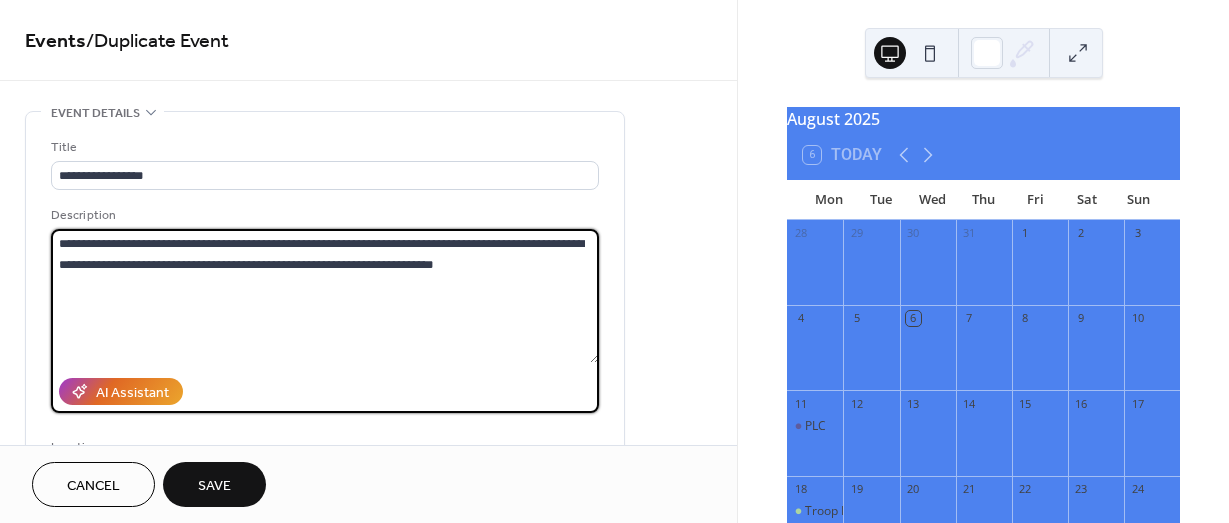 click on "**********" at bounding box center (368, 720) 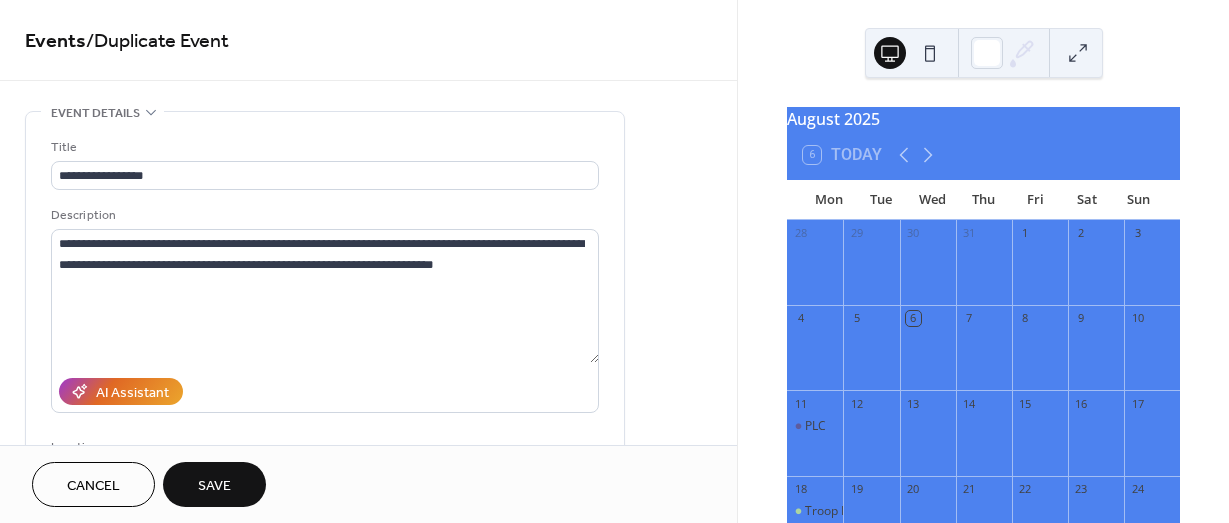 scroll, scrollTop: 389, scrollLeft: 0, axis: vertical 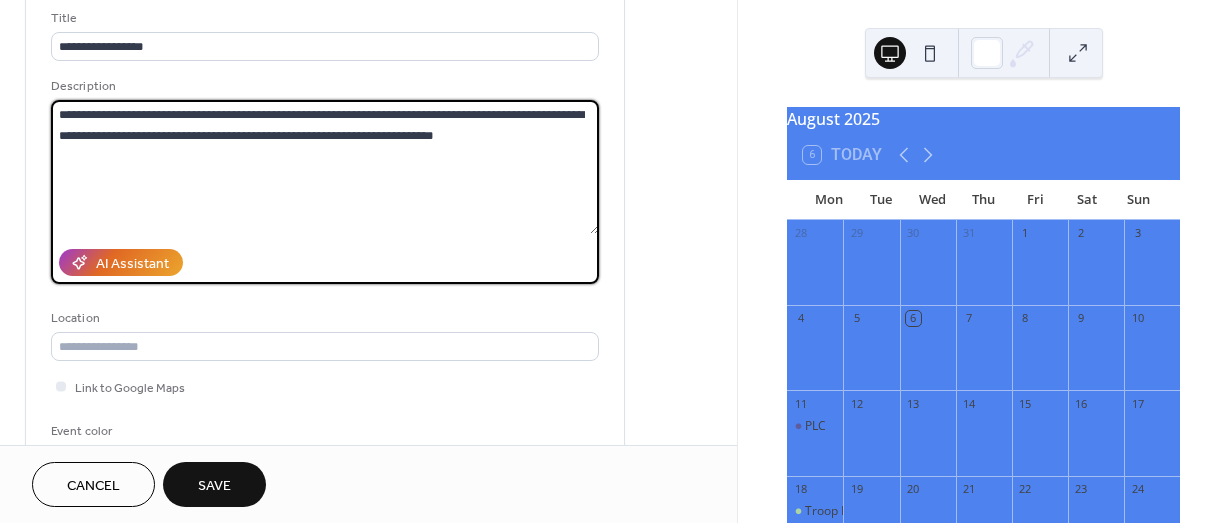 click on "**********" at bounding box center (325, 167) 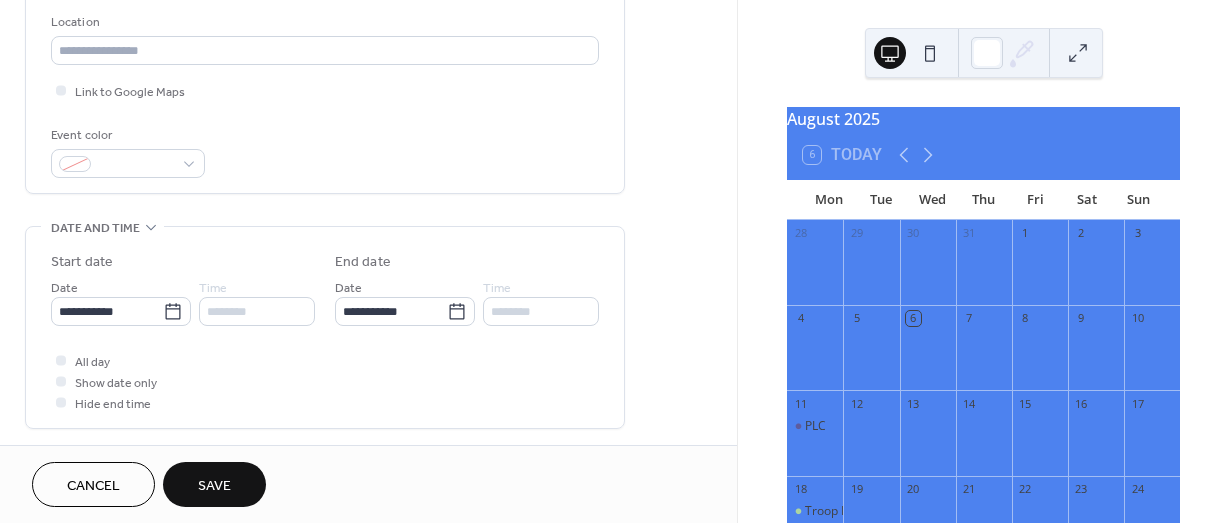 scroll, scrollTop: 478, scrollLeft: 0, axis: vertical 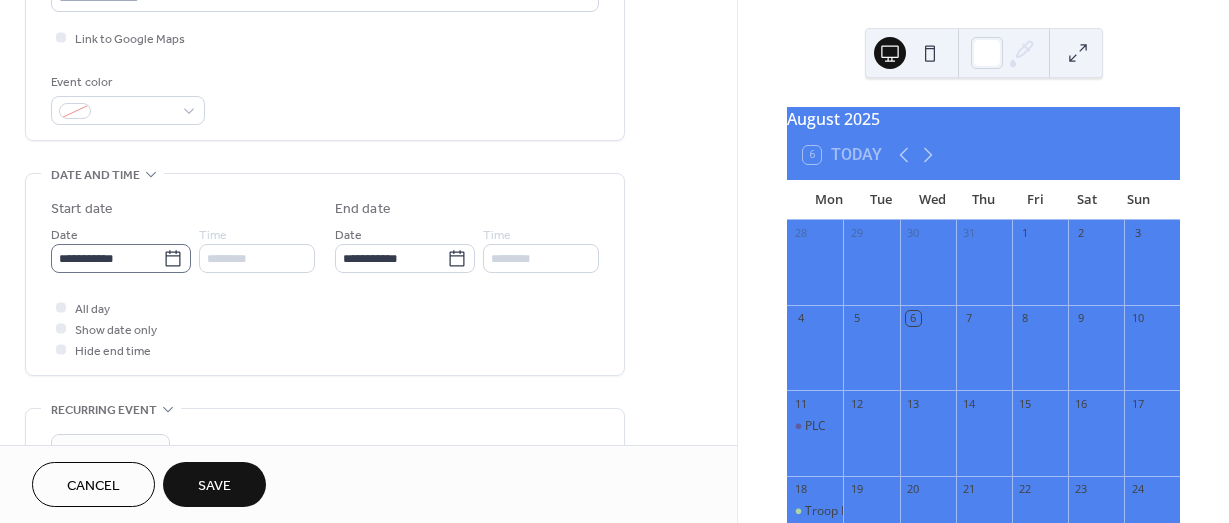 type on "**********" 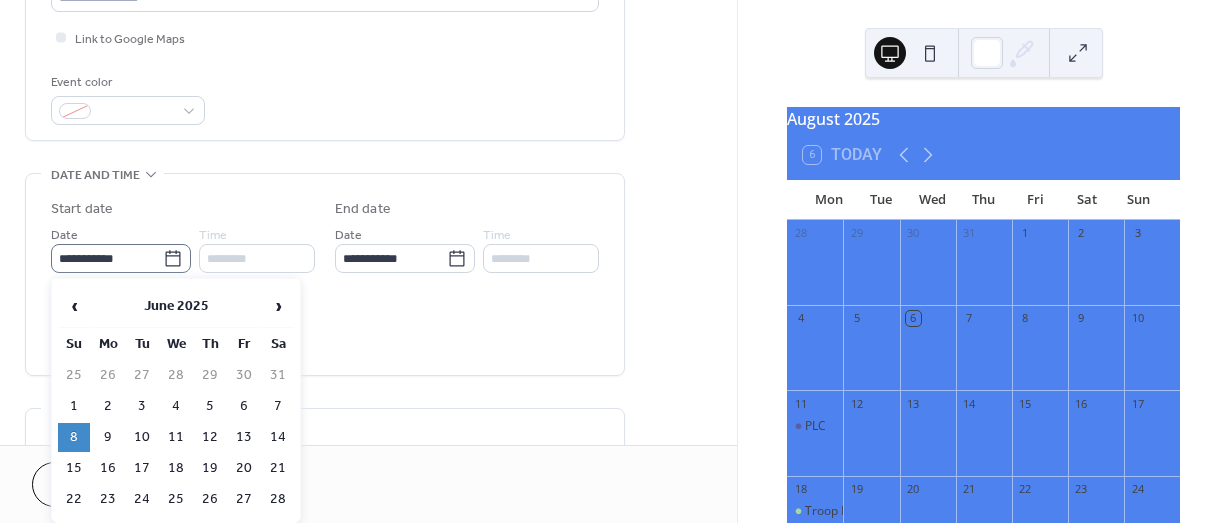 click 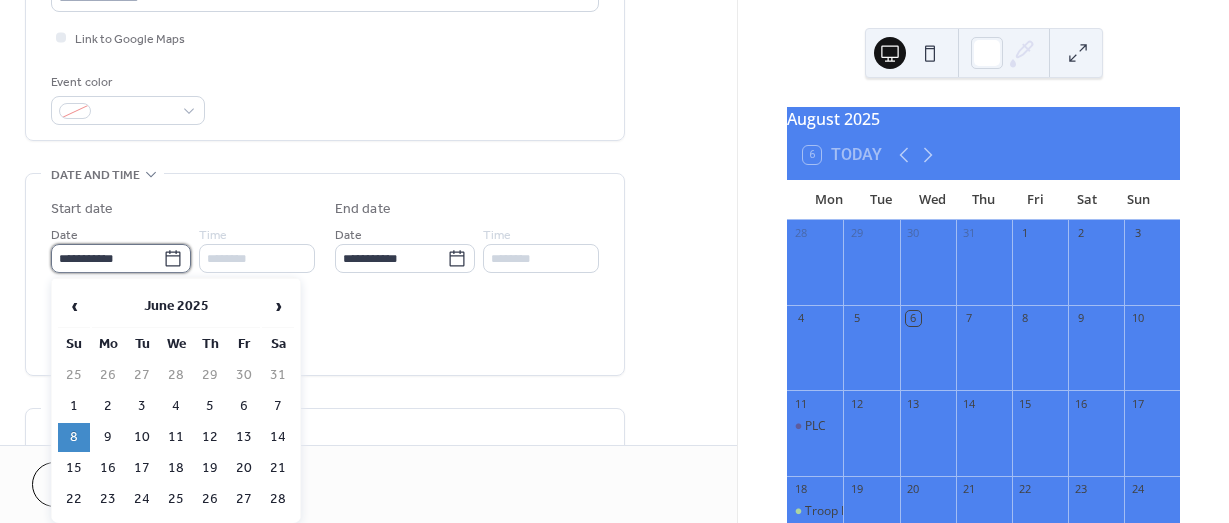 click on "**********" at bounding box center (107, 258) 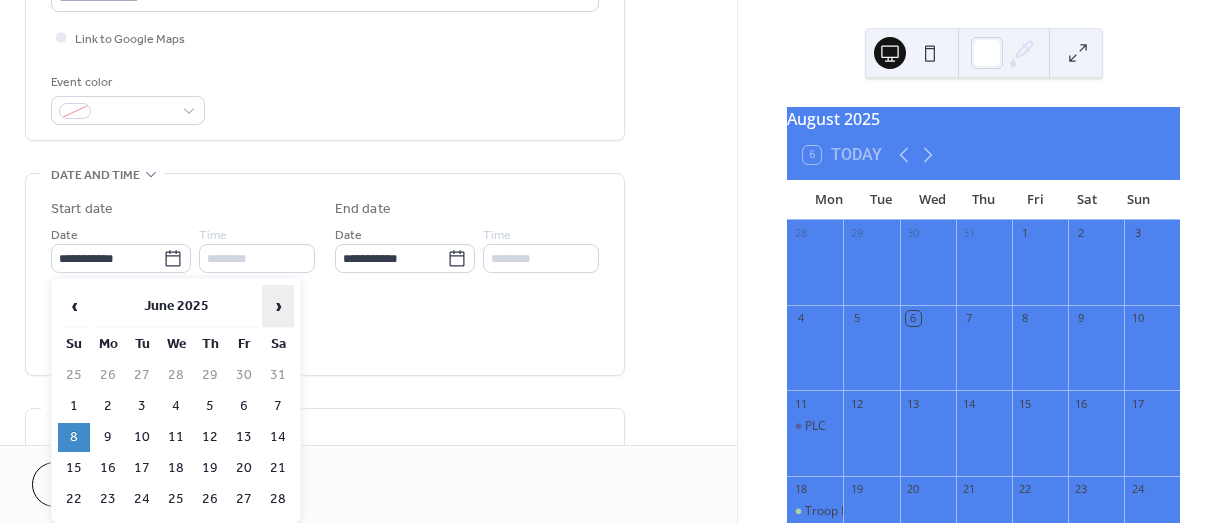 click on "›" at bounding box center [278, 306] 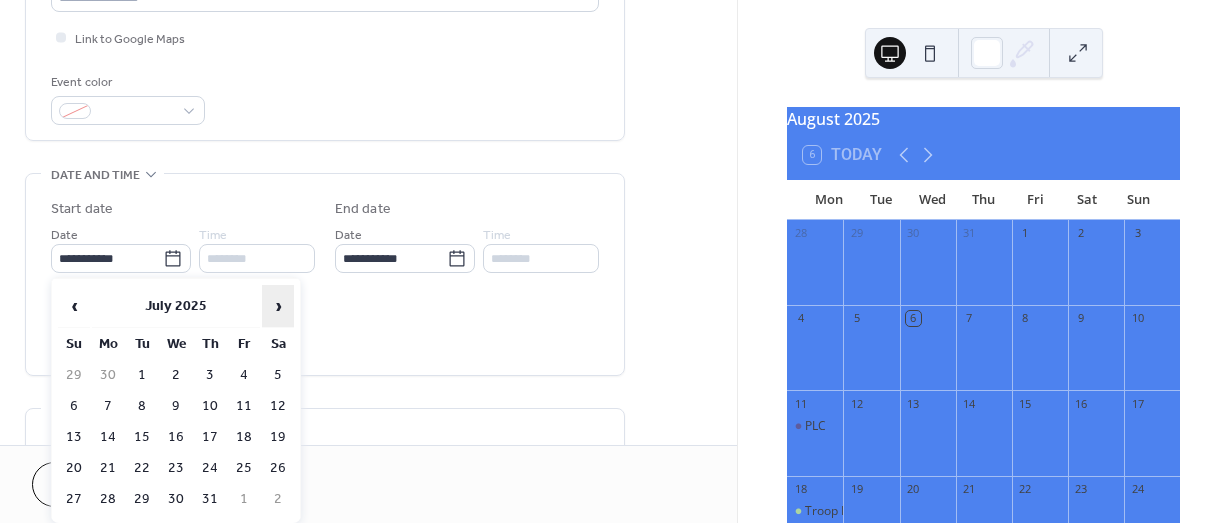 click on "›" at bounding box center [278, 306] 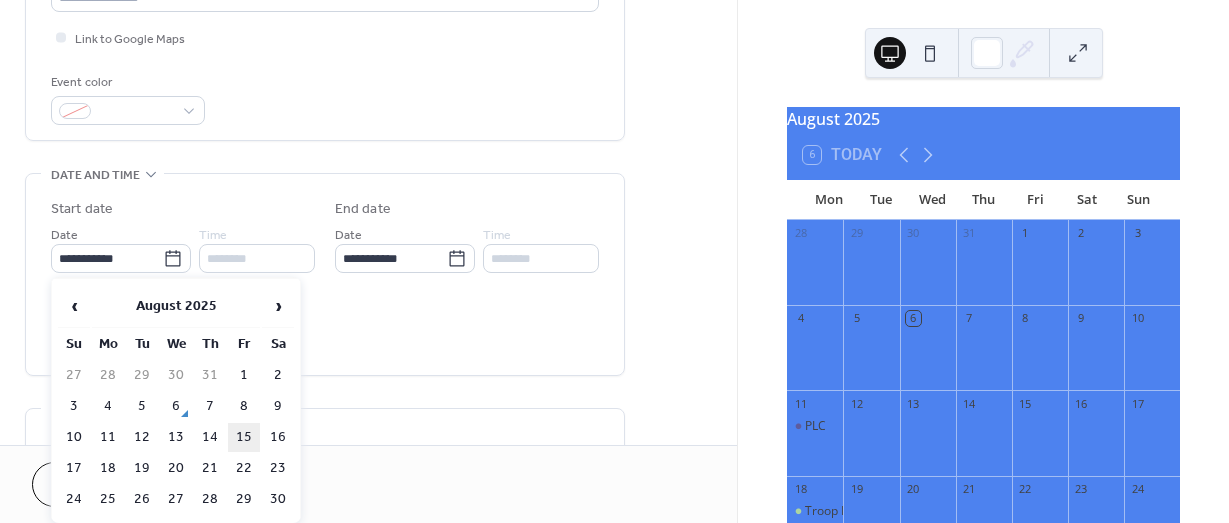 click on "15" at bounding box center (244, 437) 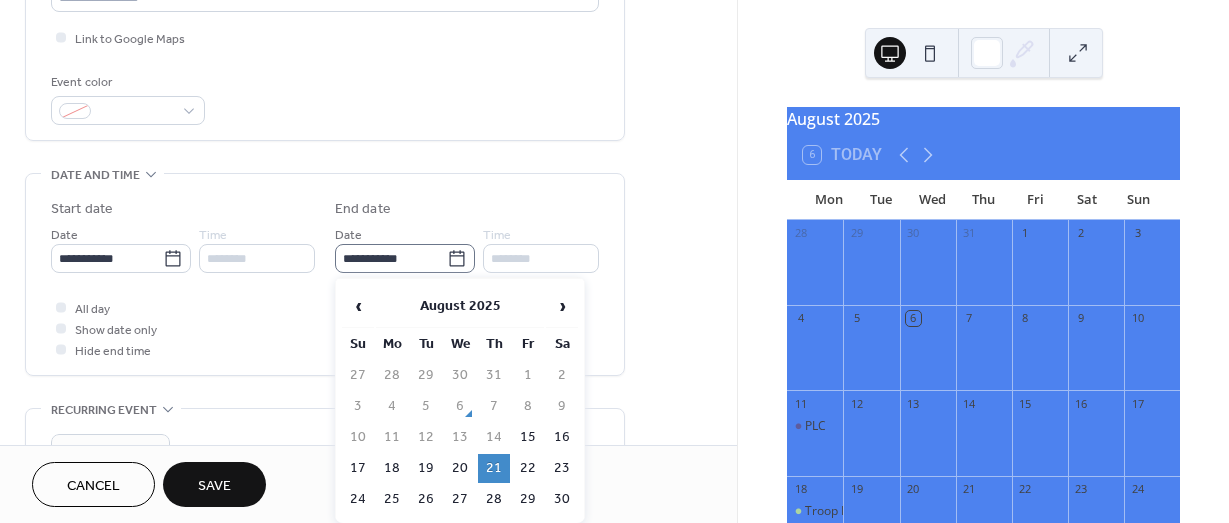 click 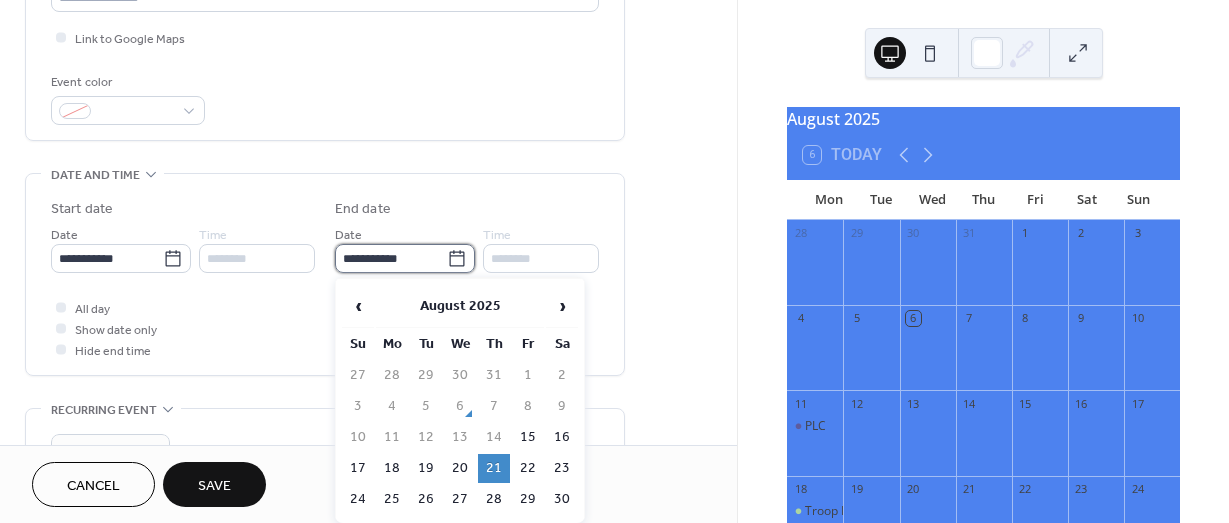 click on "**********" at bounding box center (391, 258) 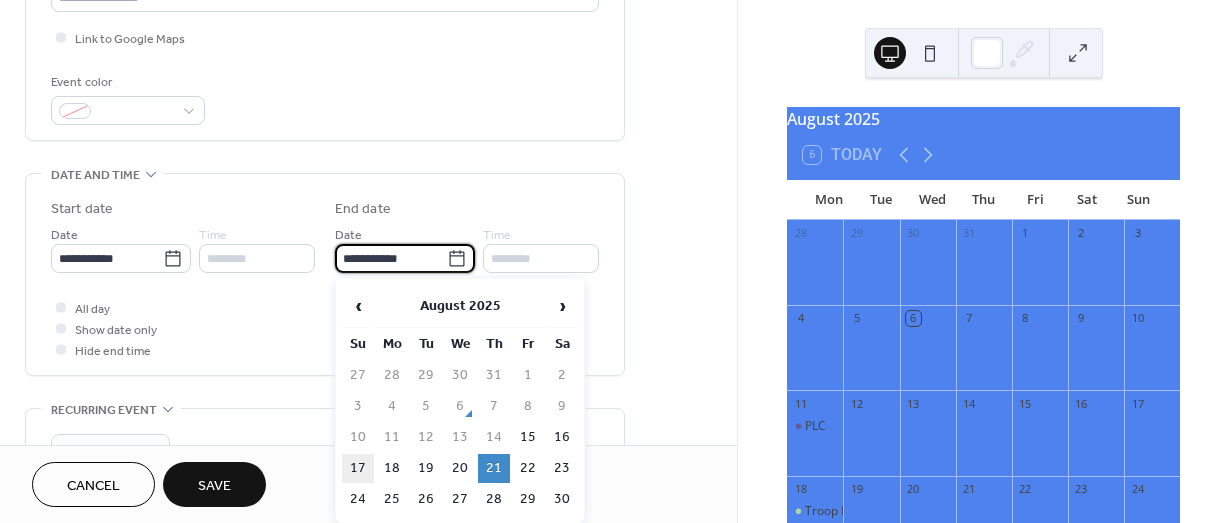 click on "17" at bounding box center (358, 468) 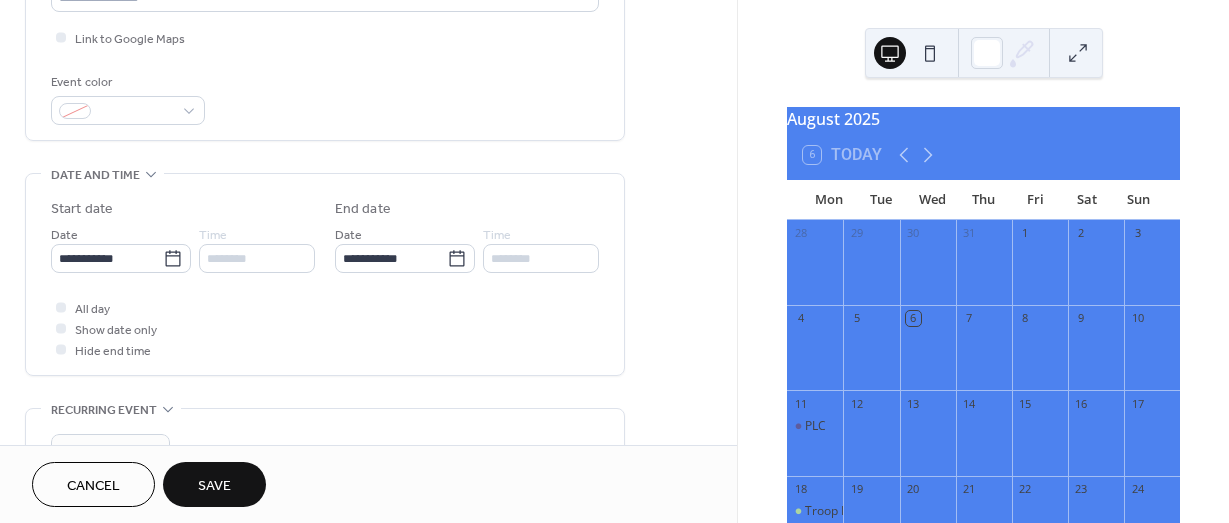 click on "Save" at bounding box center [214, 486] 